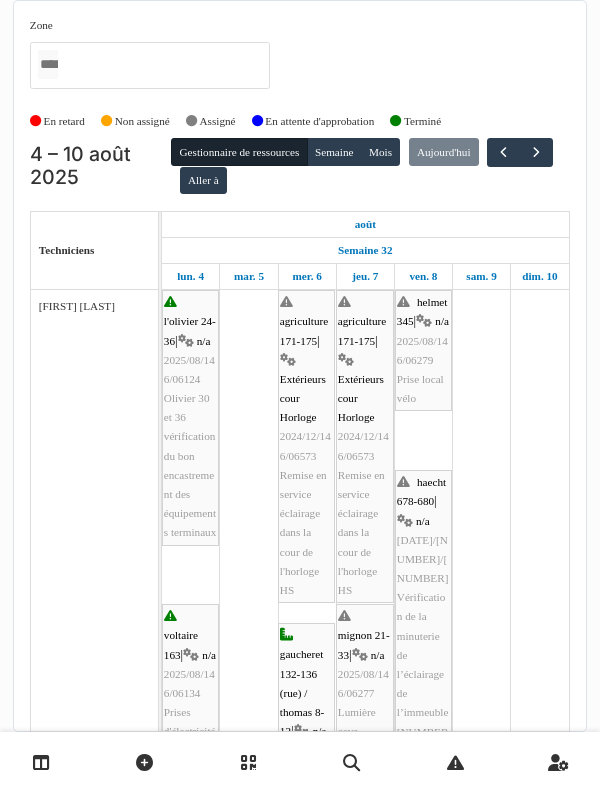 scroll, scrollTop: 0, scrollLeft: 0, axis: both 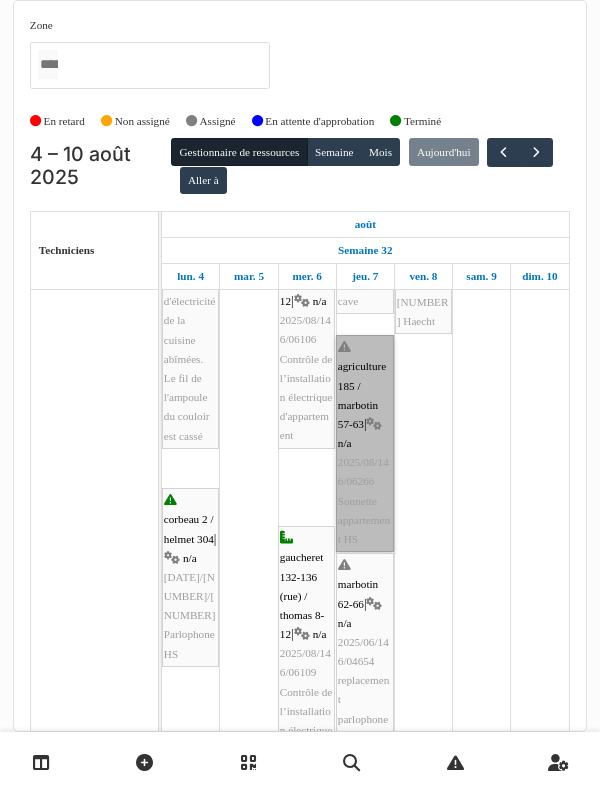 click on "agriculture 185 / marbotin 57-63
|     n/a
2025/08/146/06266
Sonnette appartement HS" at bounding box center [365, 443] 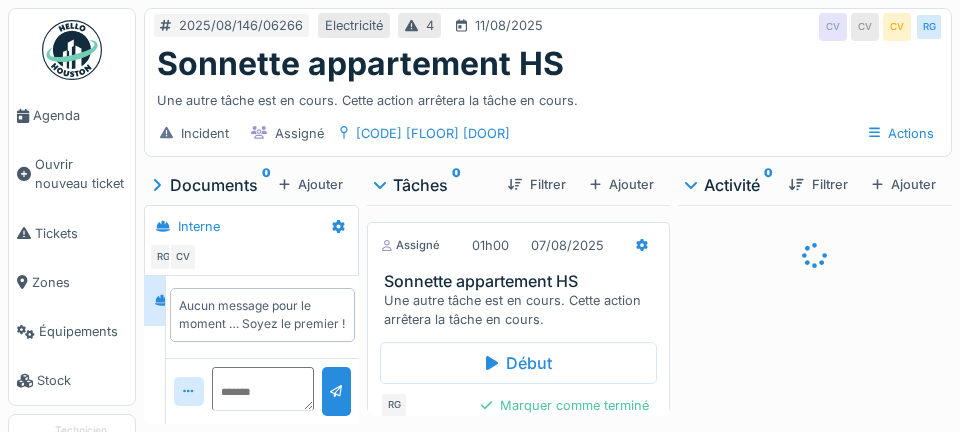 scroll, scrollTop: 0, scrollLeft: 0, axis: both 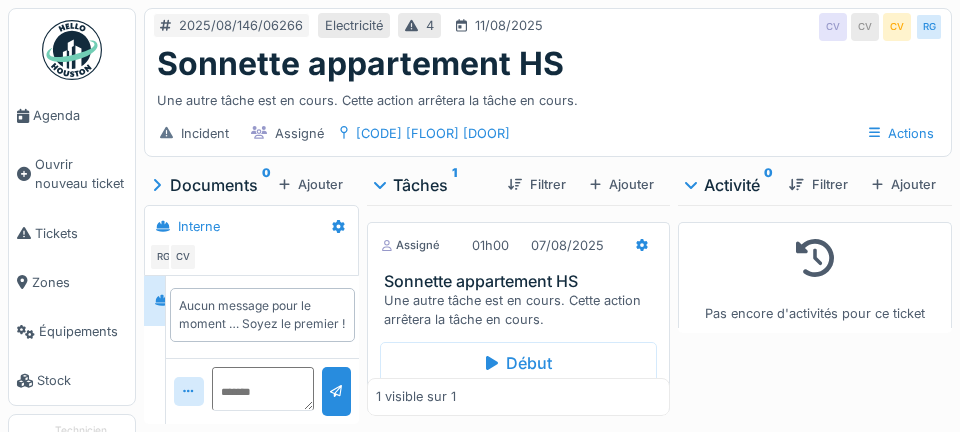 click on "Début" at bounding box center (518, 363) 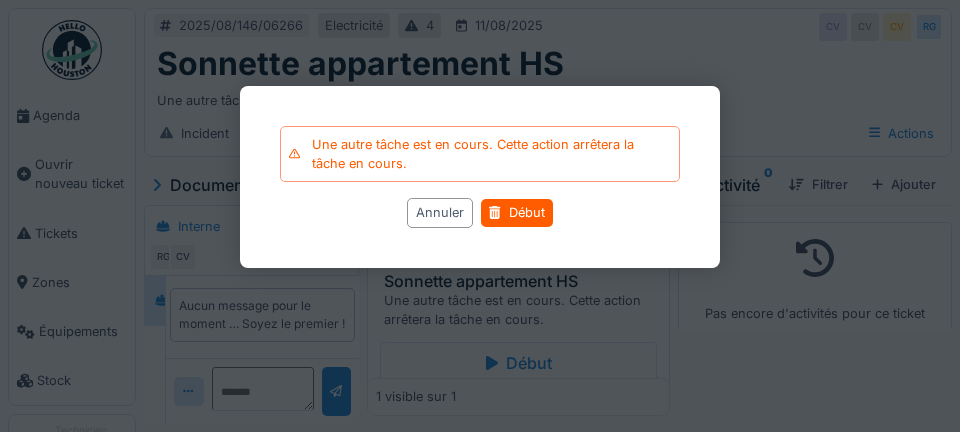 click on "Début" at bounding box center (516, 213) 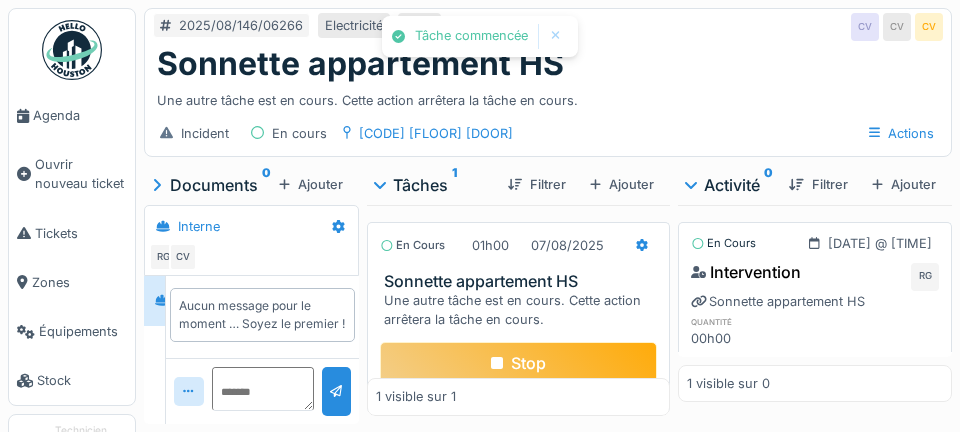 click at bounding box center [642, 245] 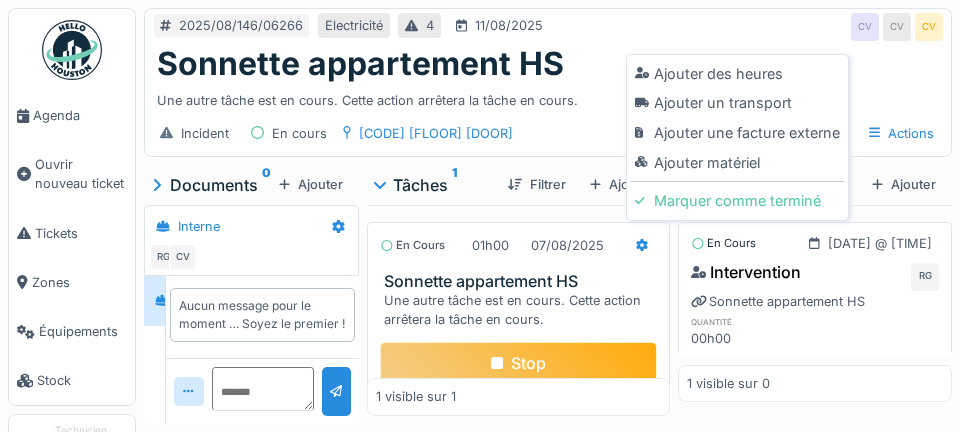 click on "Ajouter un transport" at bounding box center [737, 103] 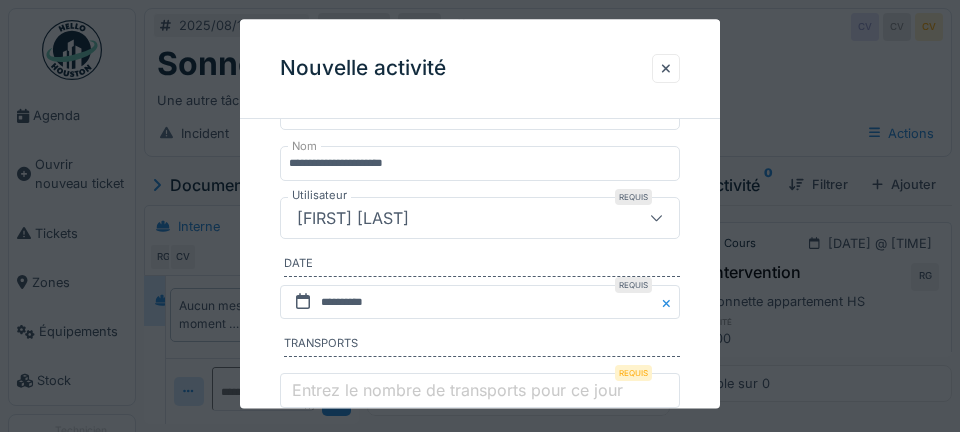 scroll, scrollTop: 379, scrollLeft: 0, axis: vertical 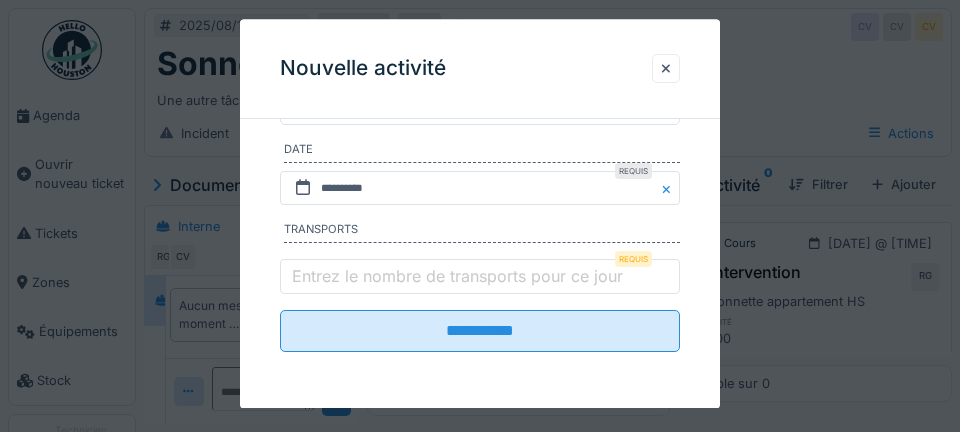 click on "Entrez le nombre de transports pour ce jour" at bounding box center [457, 276] 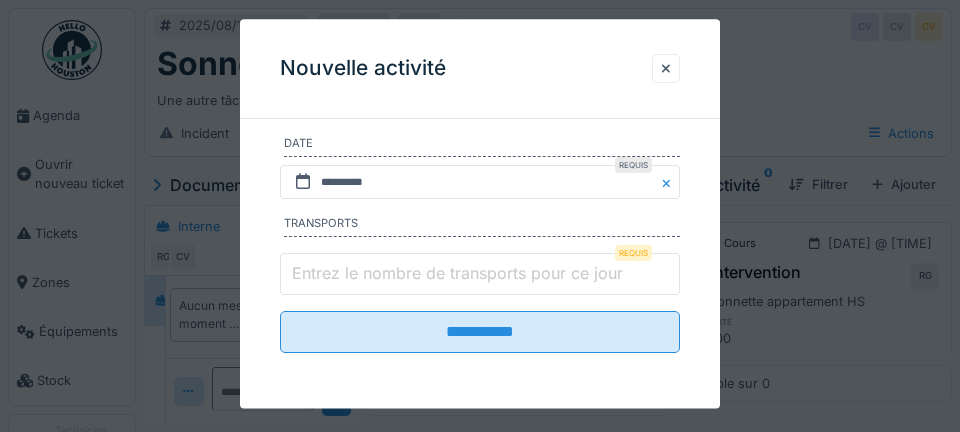 click on "Entrez le nombre de transports pour ce jour" at bounding box center [480, 275] 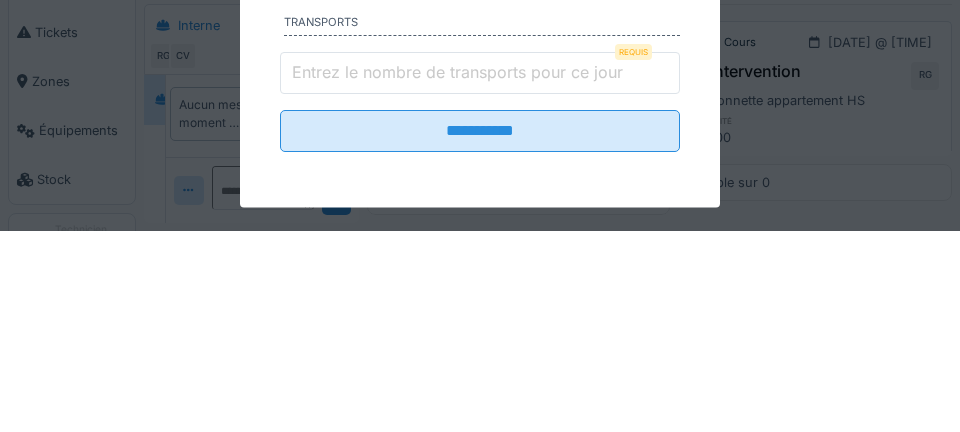 type on "*" 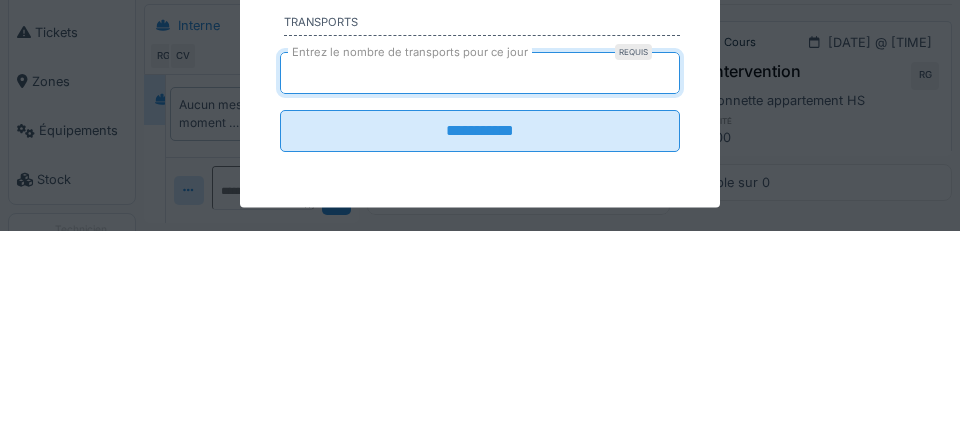 type on "*" 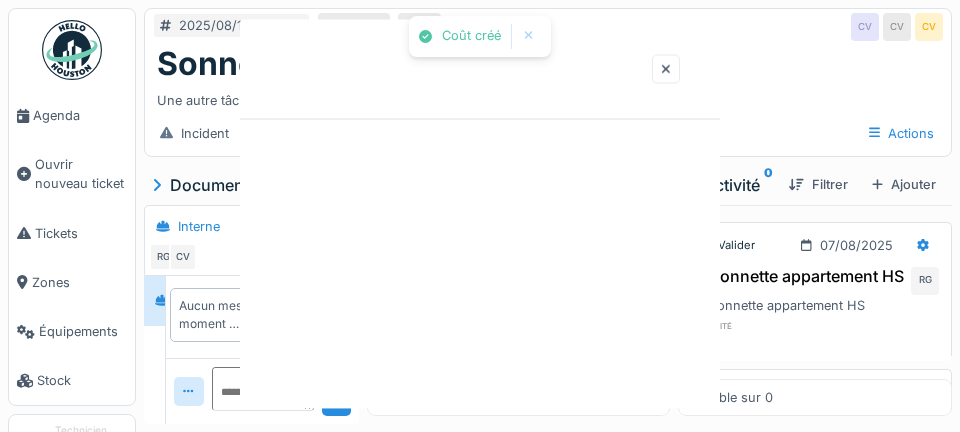 scroll, scrollTop: 0, scrollLeft: 0, axis: both 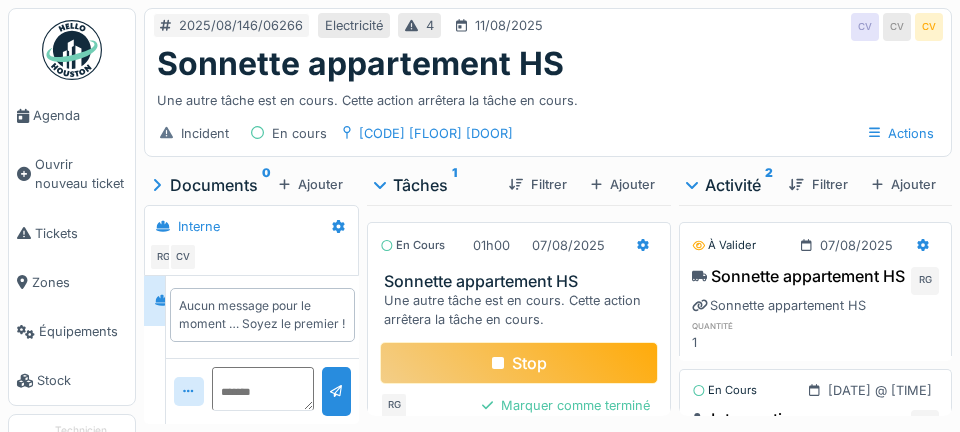 click on "Agenda" at bounding box center [80, 115] 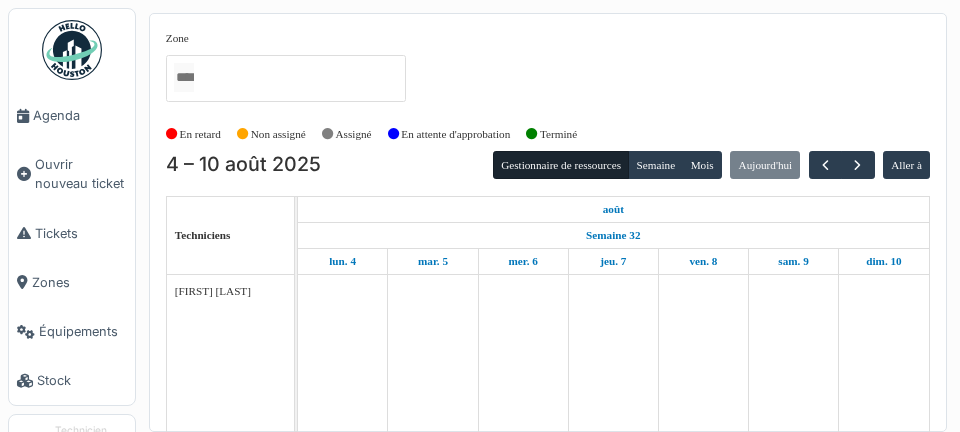 scroll, scrollTop: 0, scrollLeft: 0, axis: both 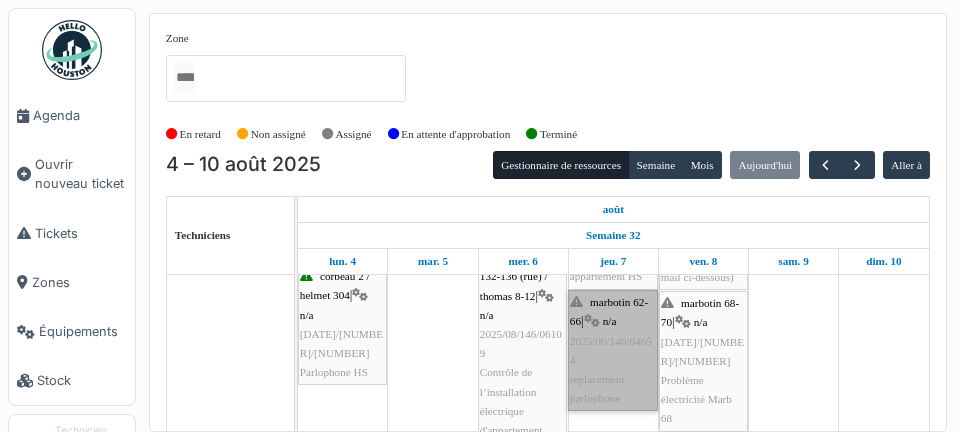 click on "marbotin 62-66
|     n/a
2025/06/146/04654
replacement parlophone" at bounding box center [613, 350] 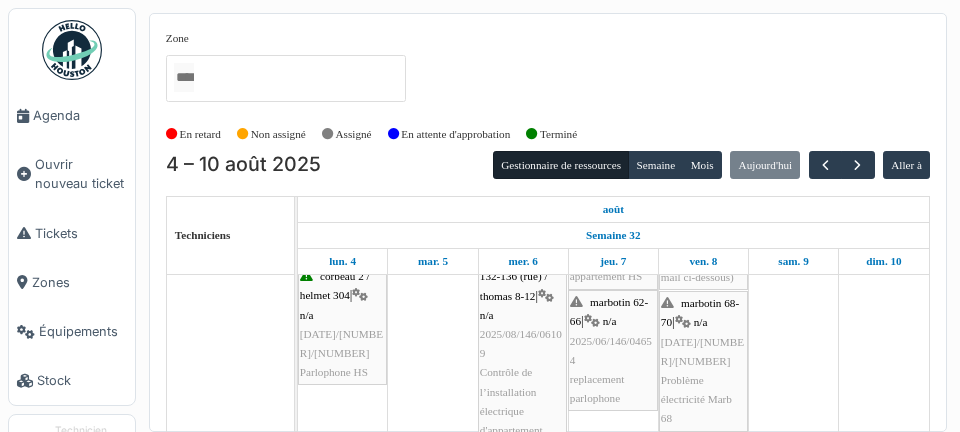 click on "Ouvrir nouveau ticket" at bounding box center [72, 174] 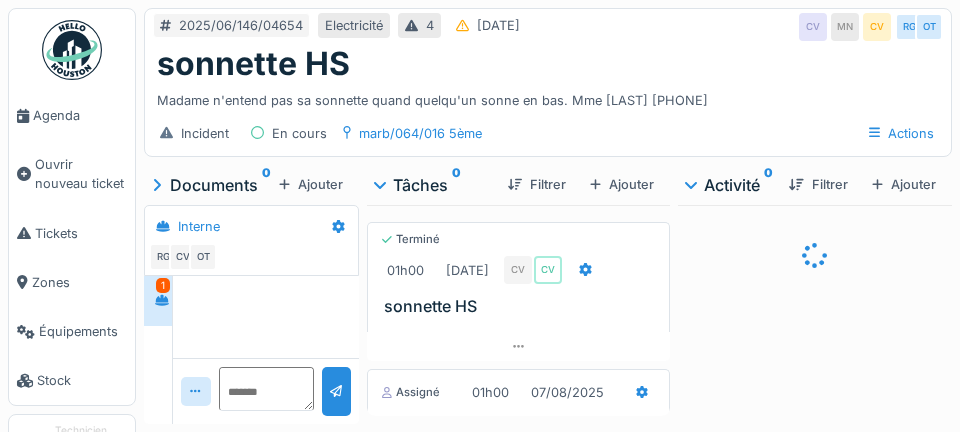 scroll, scrollTop: 0, scrollLeft: 0, axis: both 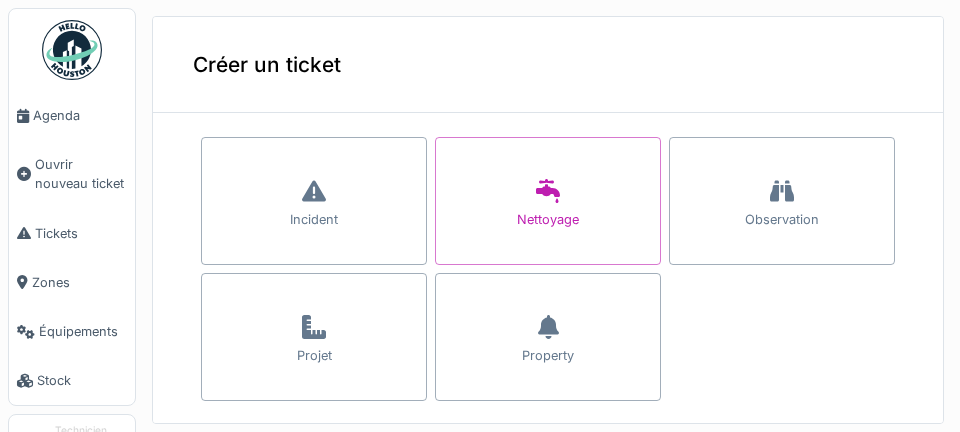 click on "Agenda" at bounding box center [72, 115] 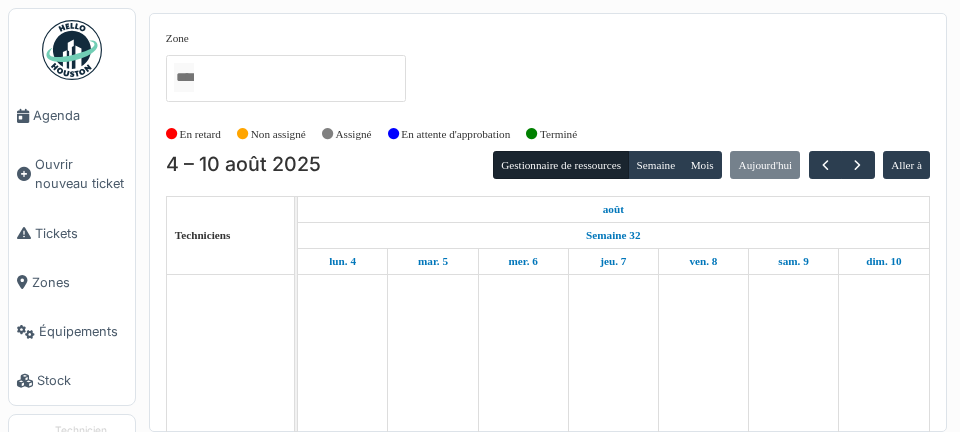 scroll, scrollTop: 0, scrollLeft: 0, axis: both 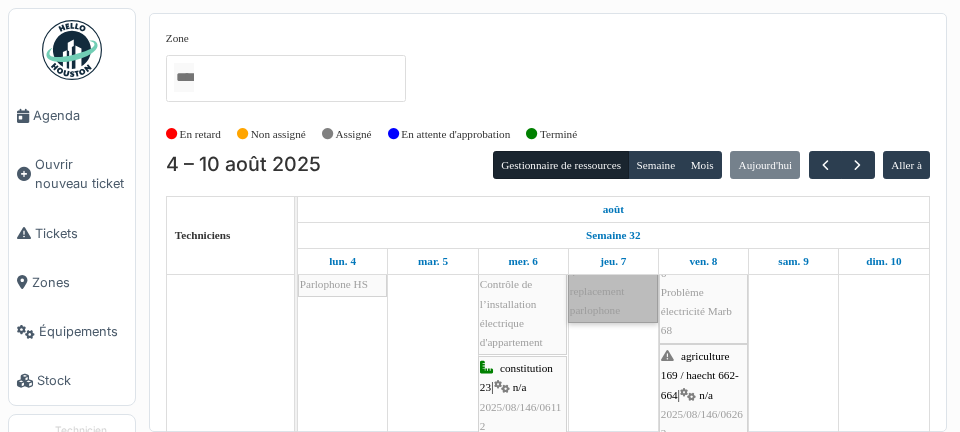 click on "marbotin 62-66
|     n/a
2025/06/146/04654
replacement parlophone" at bounding box center [613, 262] 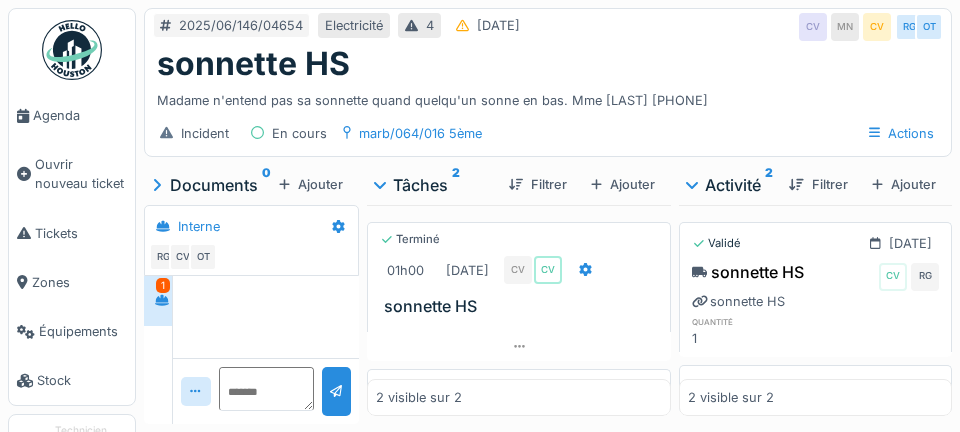 scroll, scrollTop: 0, scrollLeft: 0, axis: both 